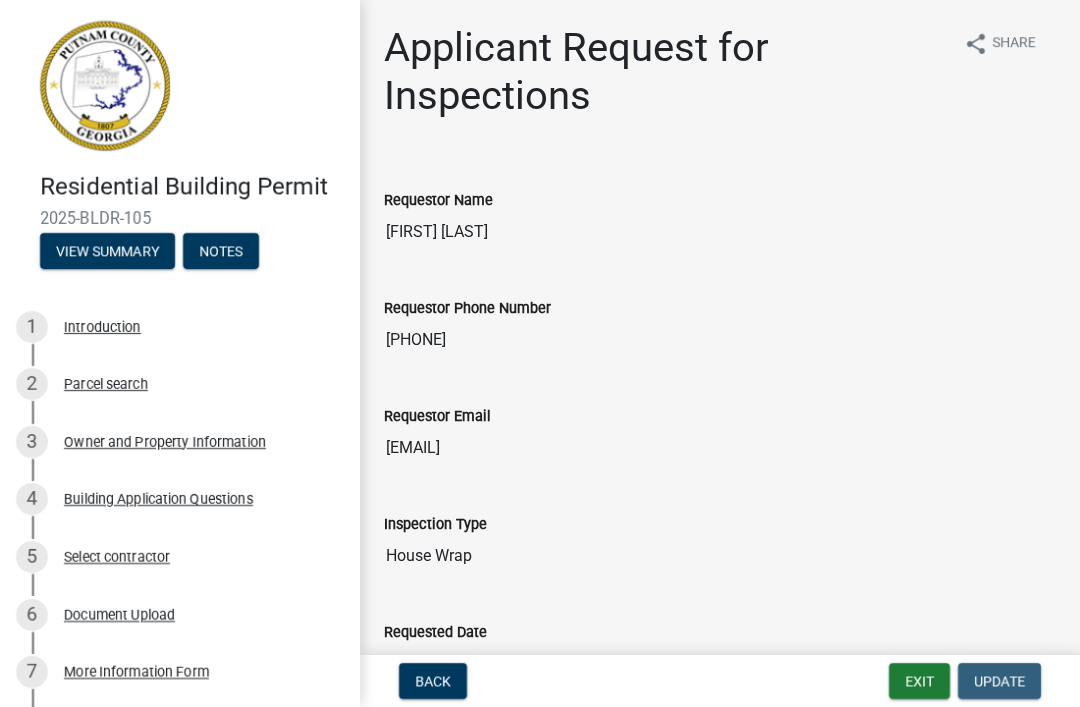 scroll, scrollTop: 0, scrollLeft: 0, axis: both 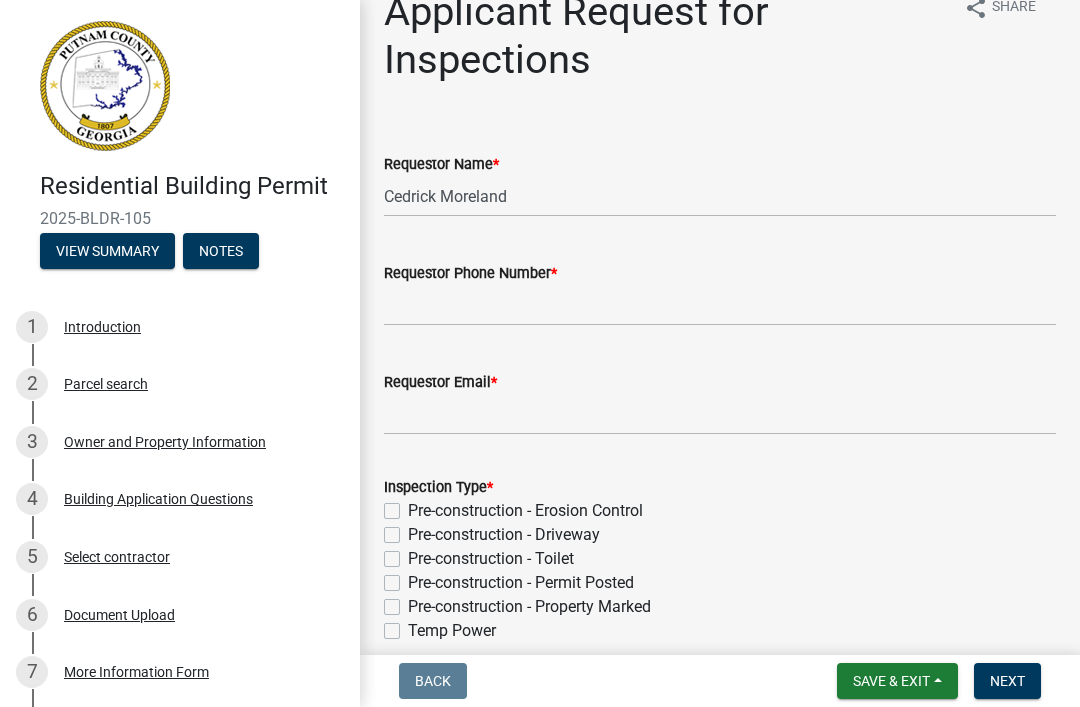 click on "Save & Exit" at bounding box center (897, 681) 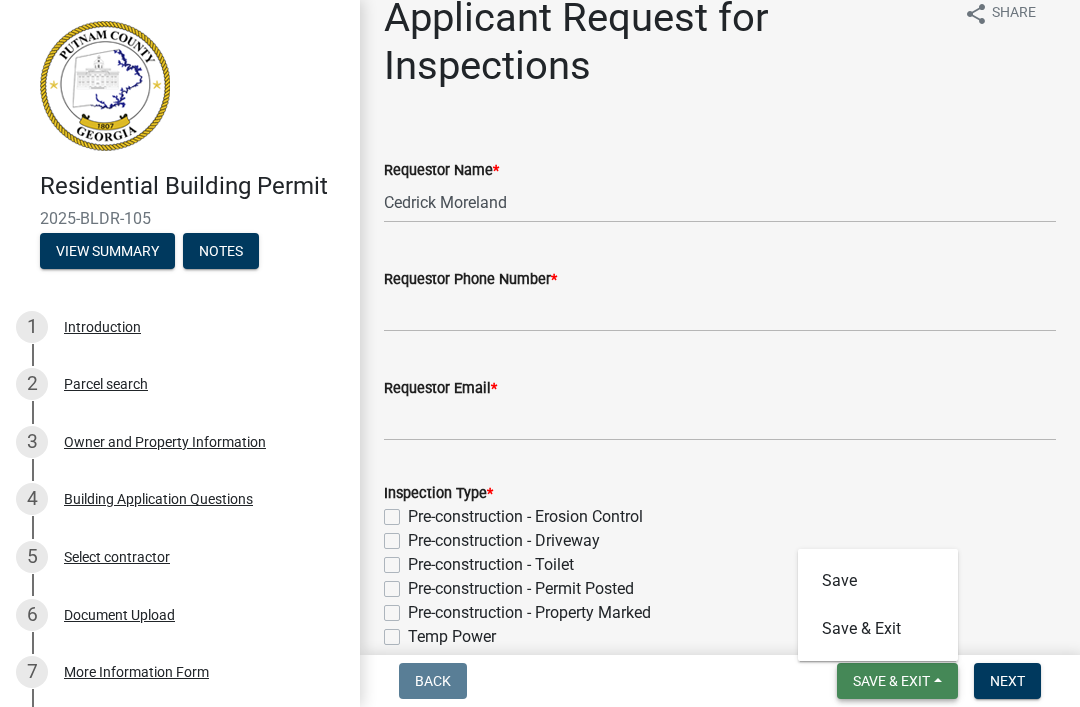scroll, scrollTop: 29, scrollLeft: 0, axis: vertical 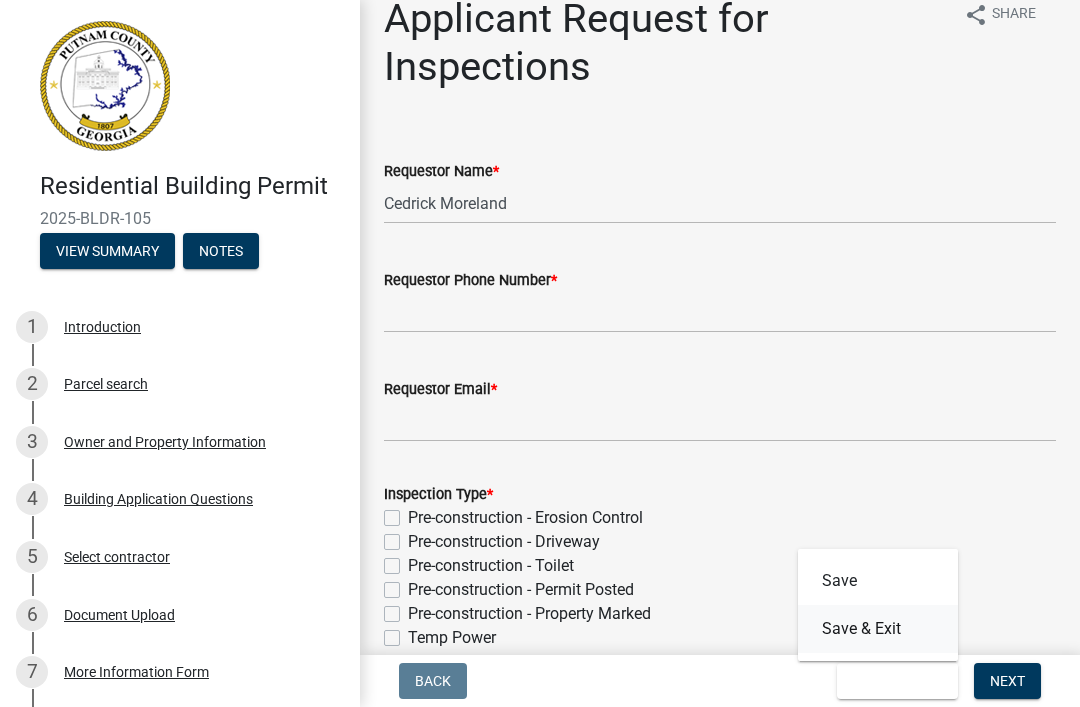 click on "Save & Exit" at bounding box center [878, 629] 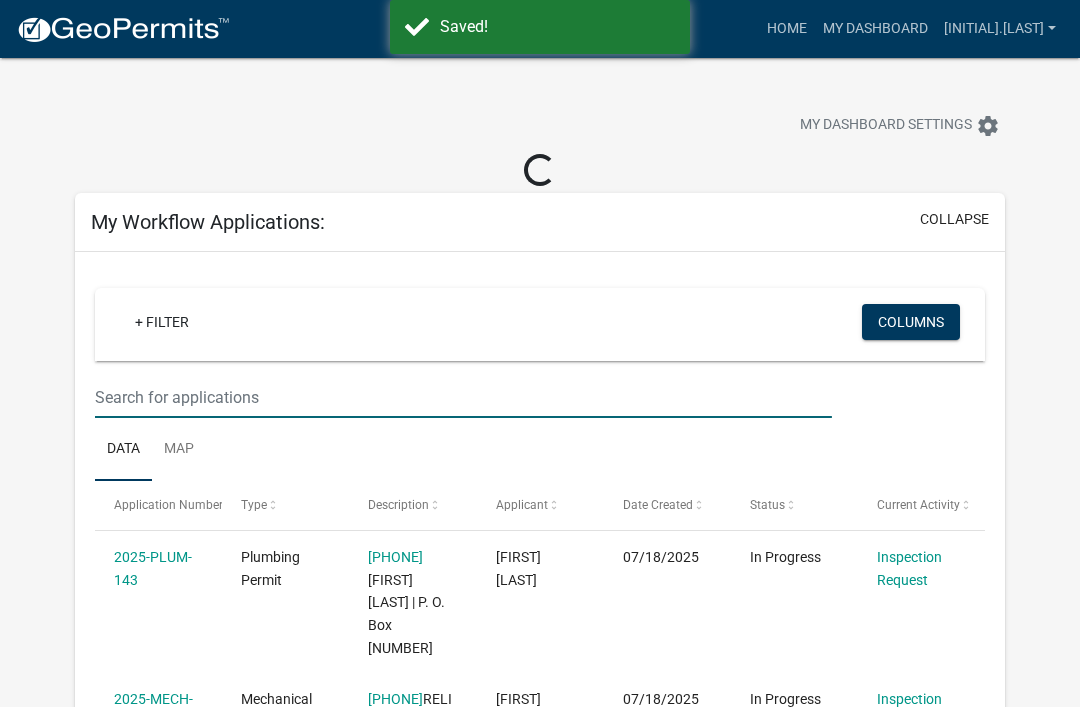 click at bounding box center [463, 397] 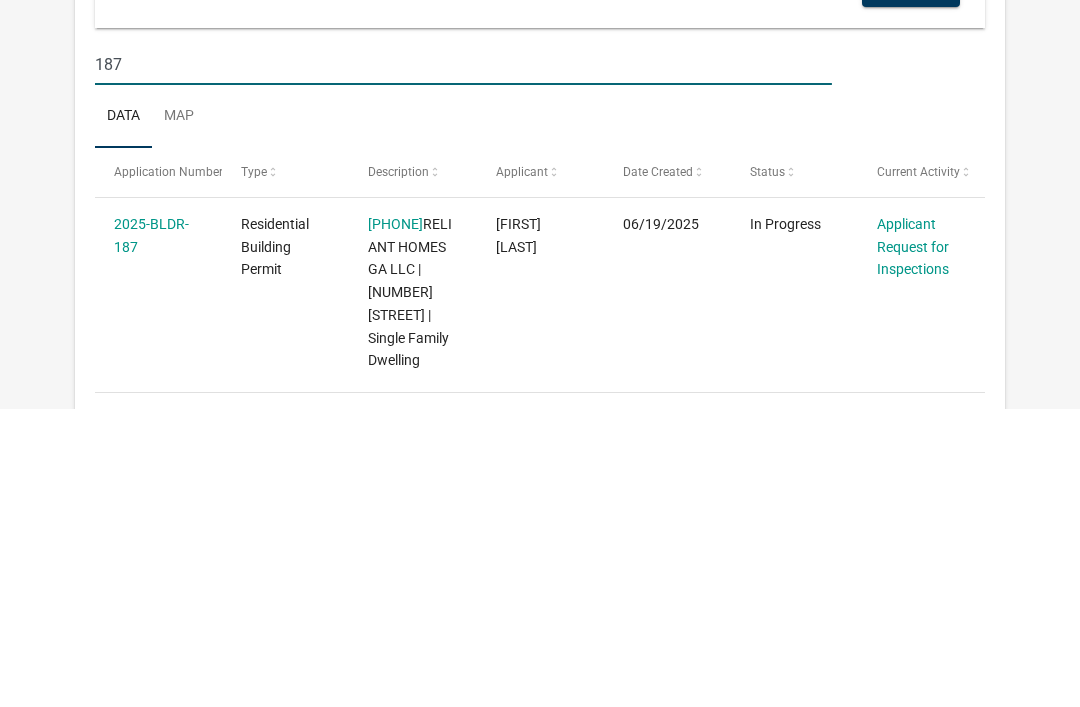 type on "187" 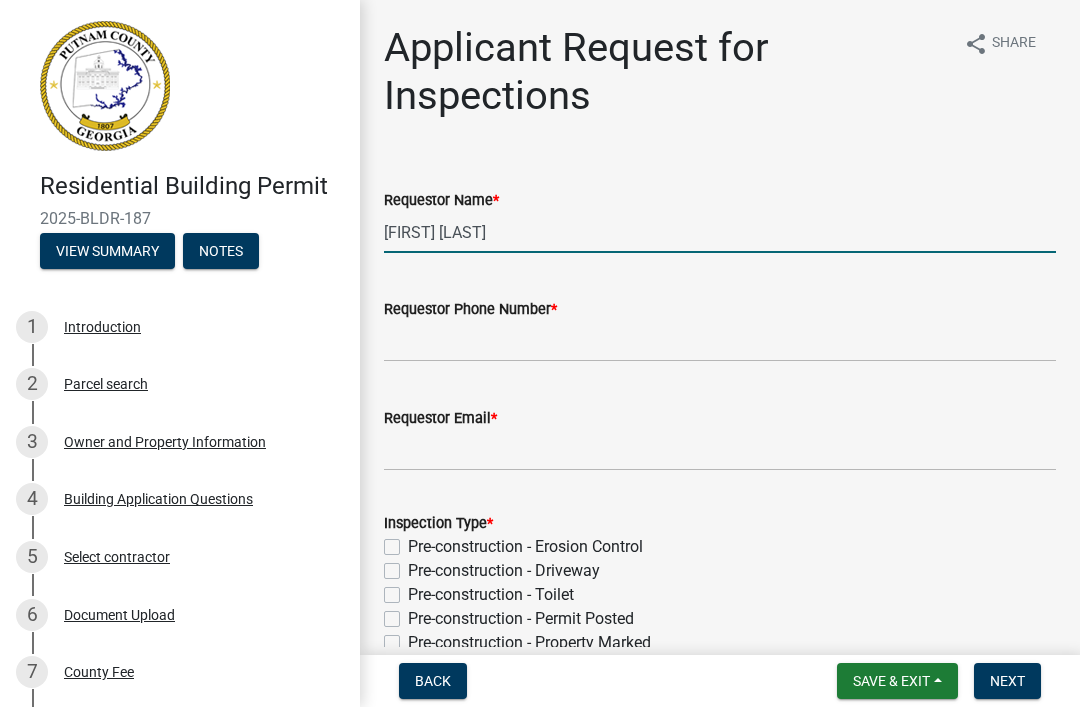 click on "[FIRST] [LAST]" at bounding box center (720, 232) 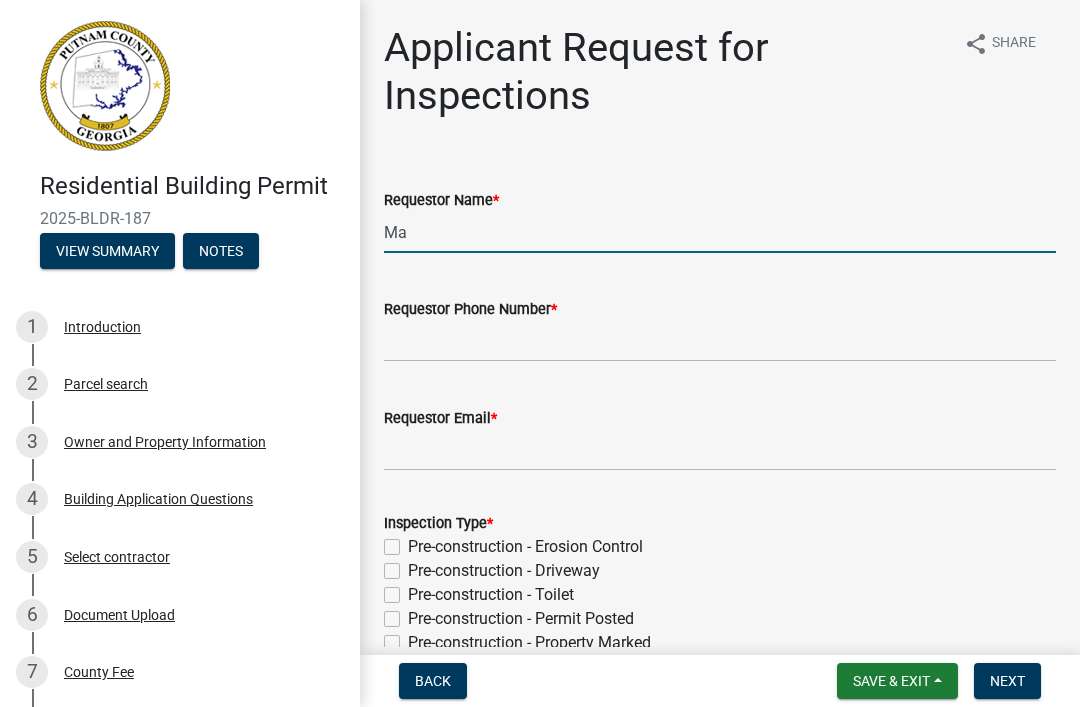 type on "M" 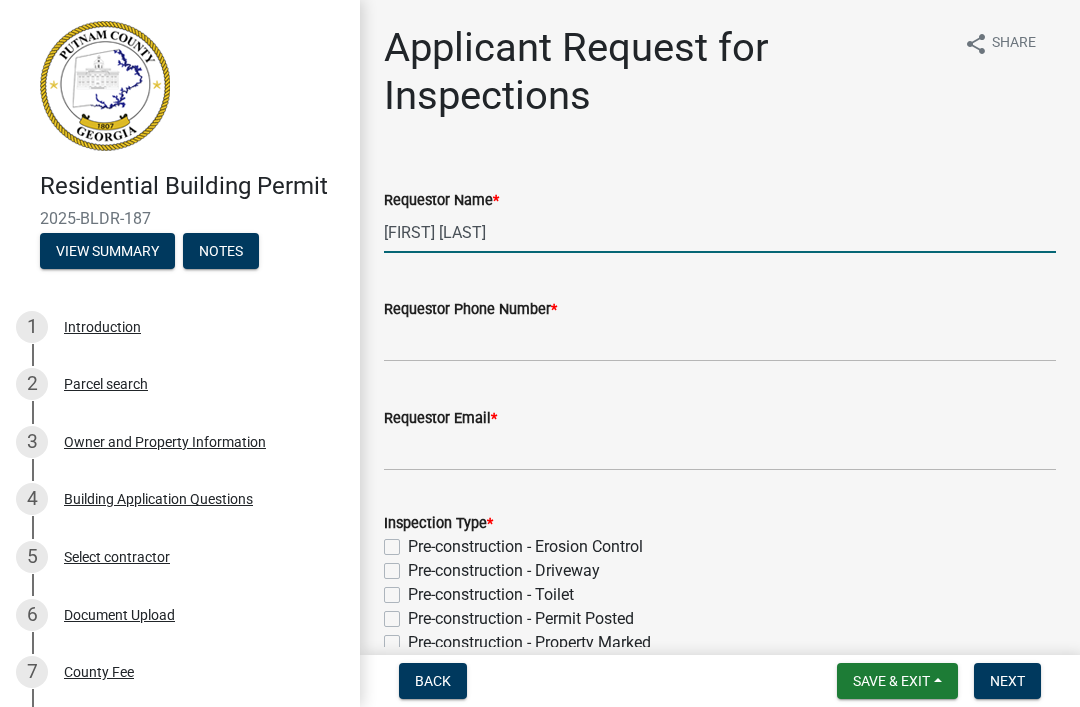 scroll, scrollTop: 89, scrollLeft: 0, axis: vertical 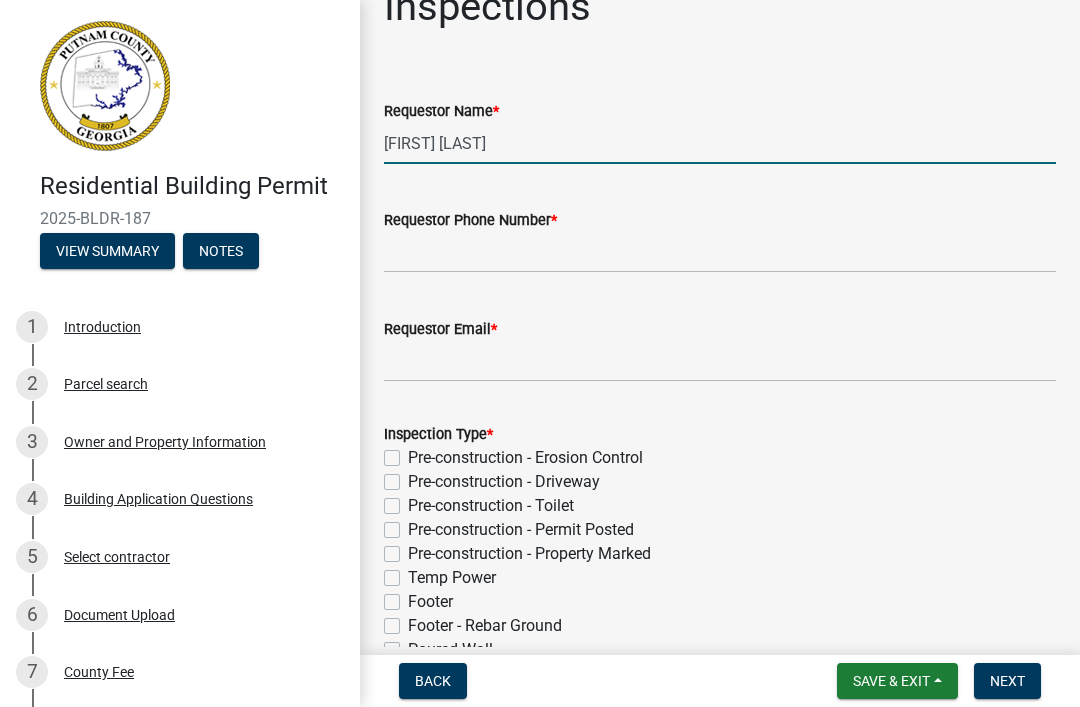 type on "[FIRST] [LAST]" 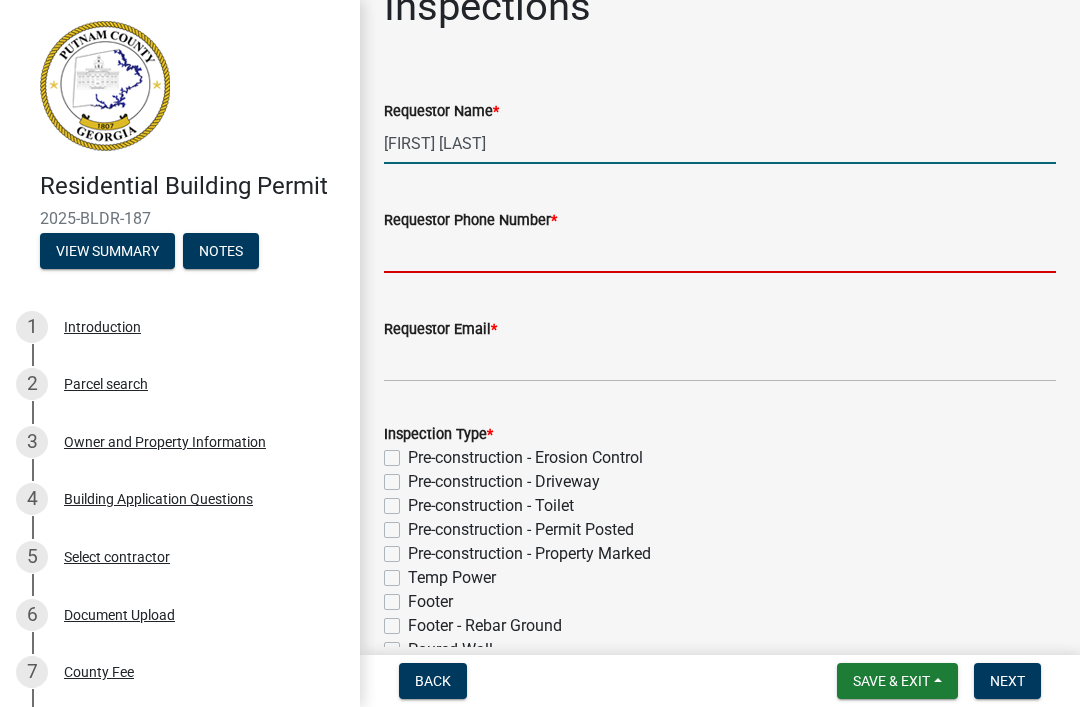 click on "Requestor Phone Number  *" at bounding box center (720, 252) 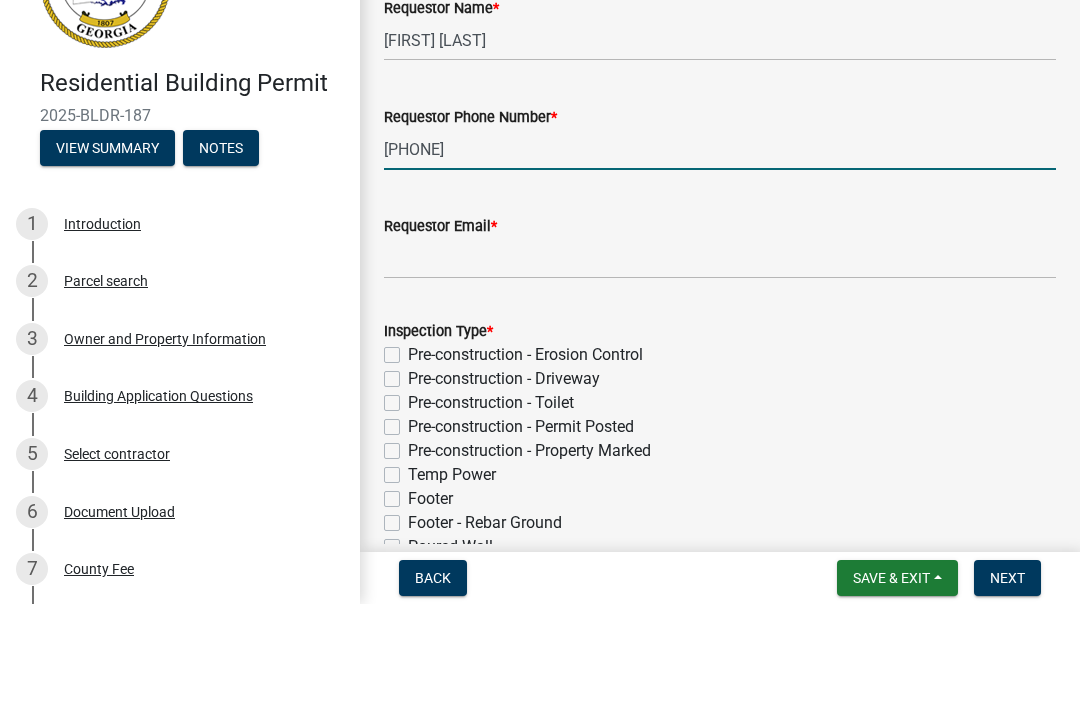 type on "[PHONE]" 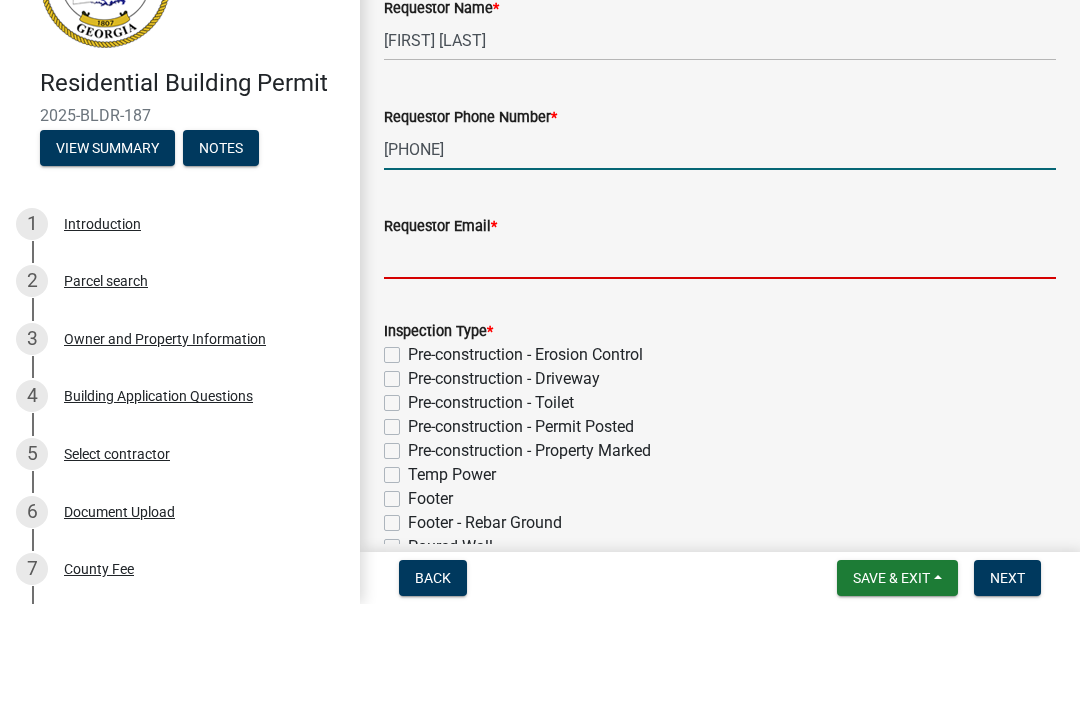 click on "Requestor Email  *" at bounding box center (720, 361) 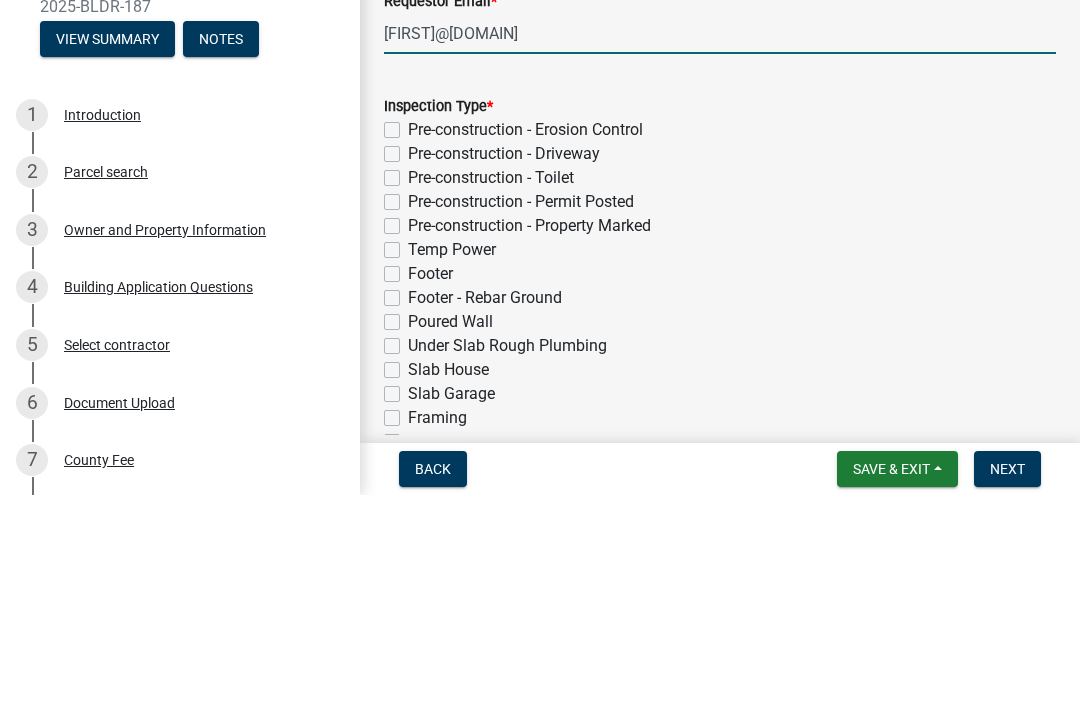 scroll, scrollTop: 208, scrollLeft: 0, axis: vertical 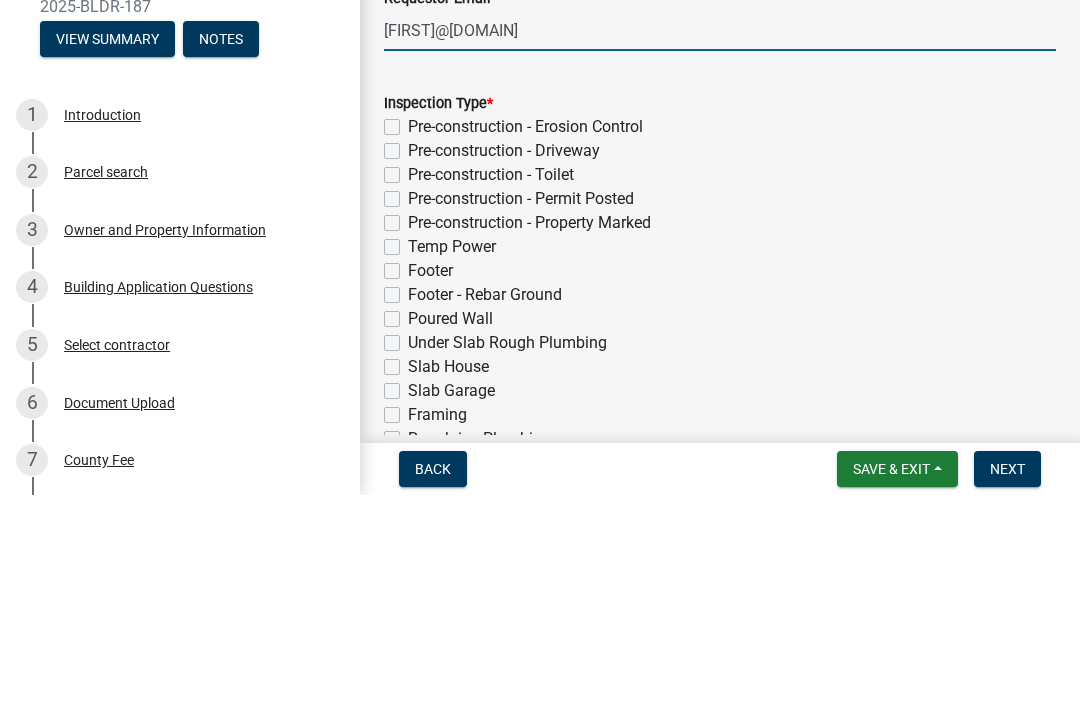 type on "[FIRST]@[DOMAIN]" 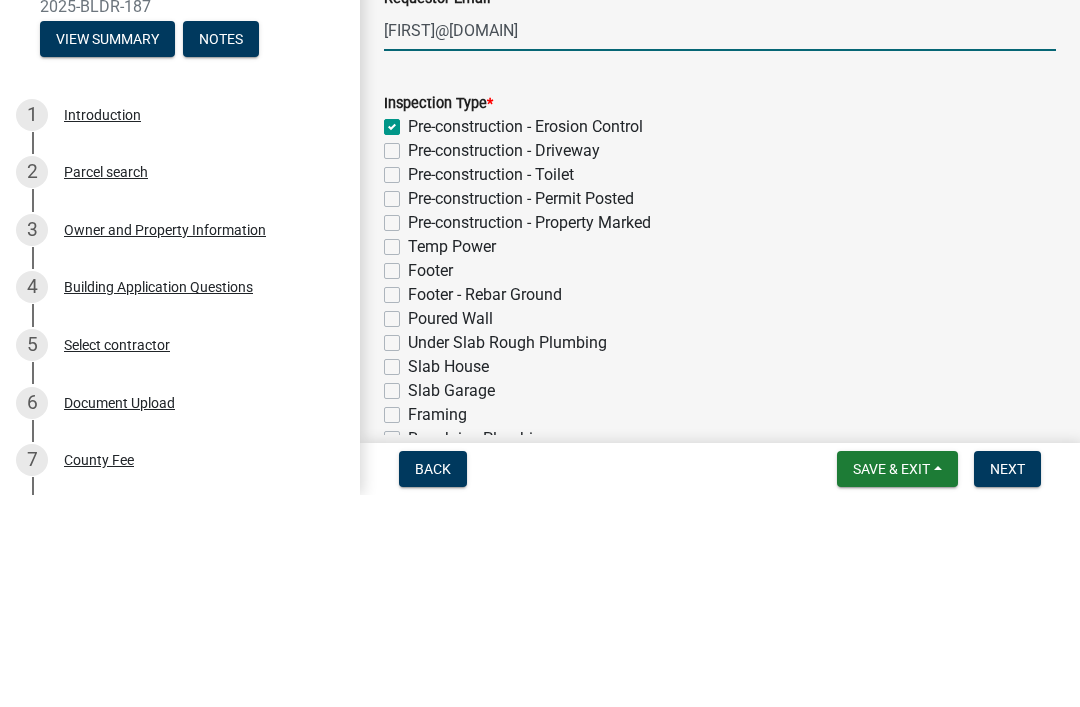 checkbox on "true" 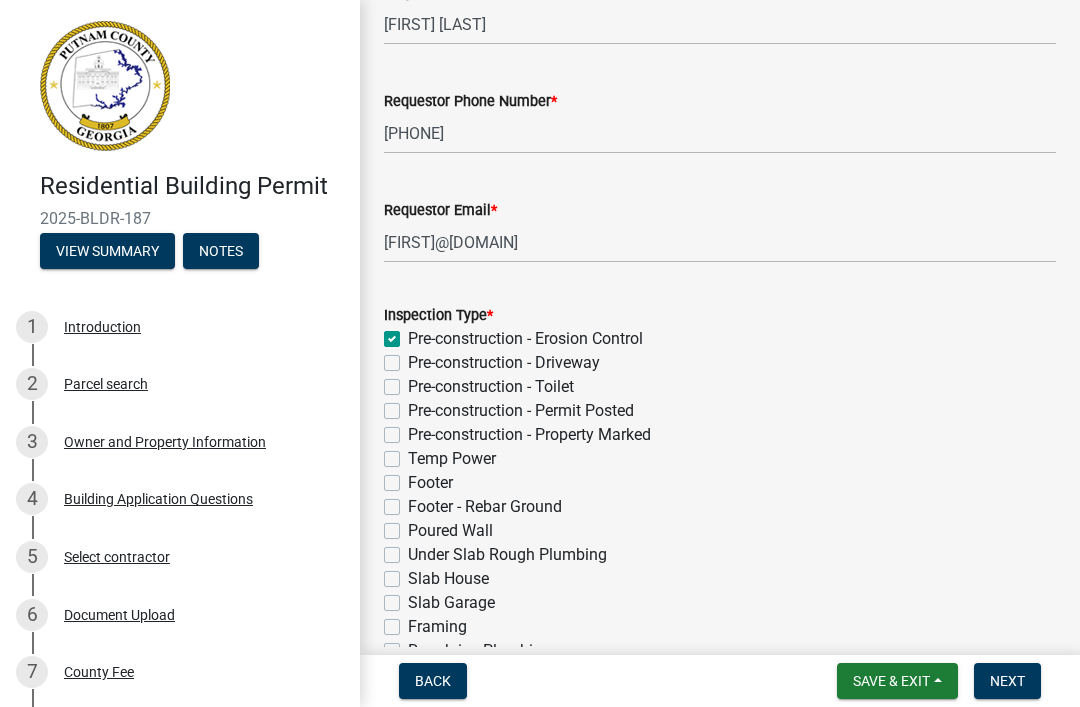click on "Pre-construction - Driveway" 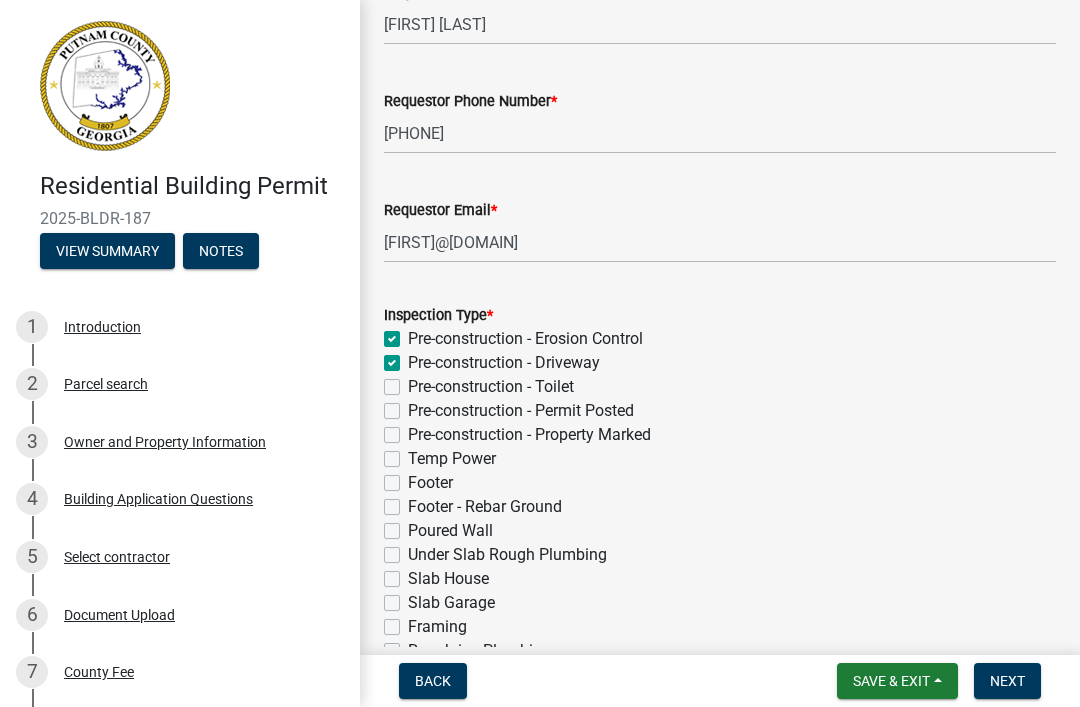 checkbox on "true" 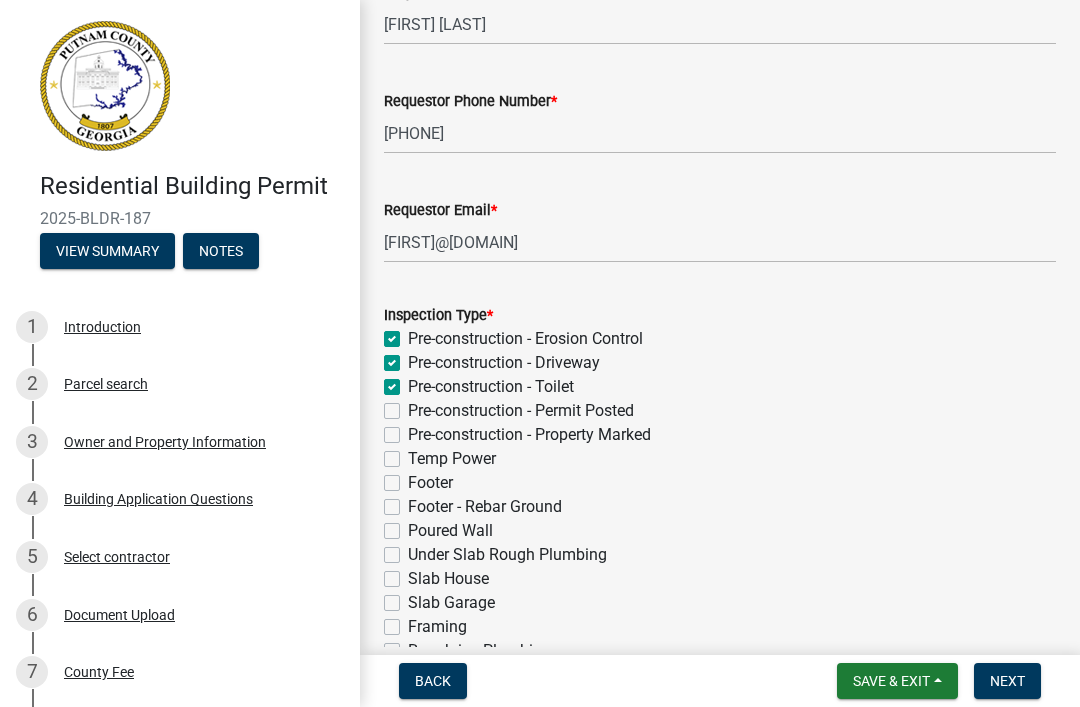 checkbox on "true" 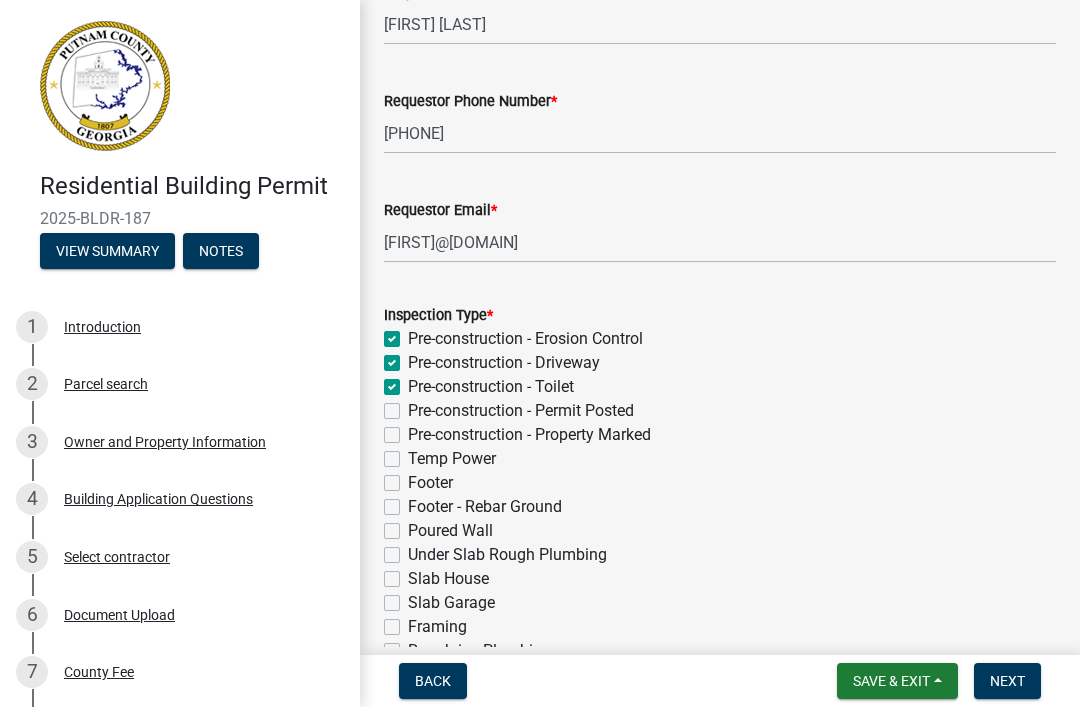 click on "Pre-construction - Permit Posted" 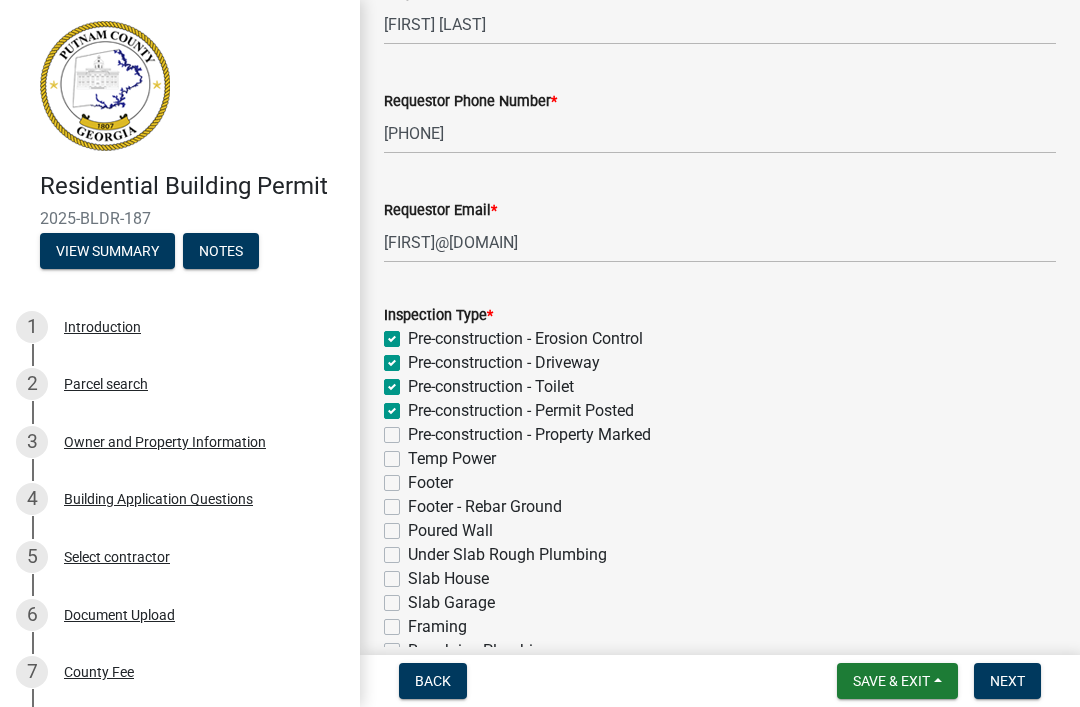checkbox on "true" 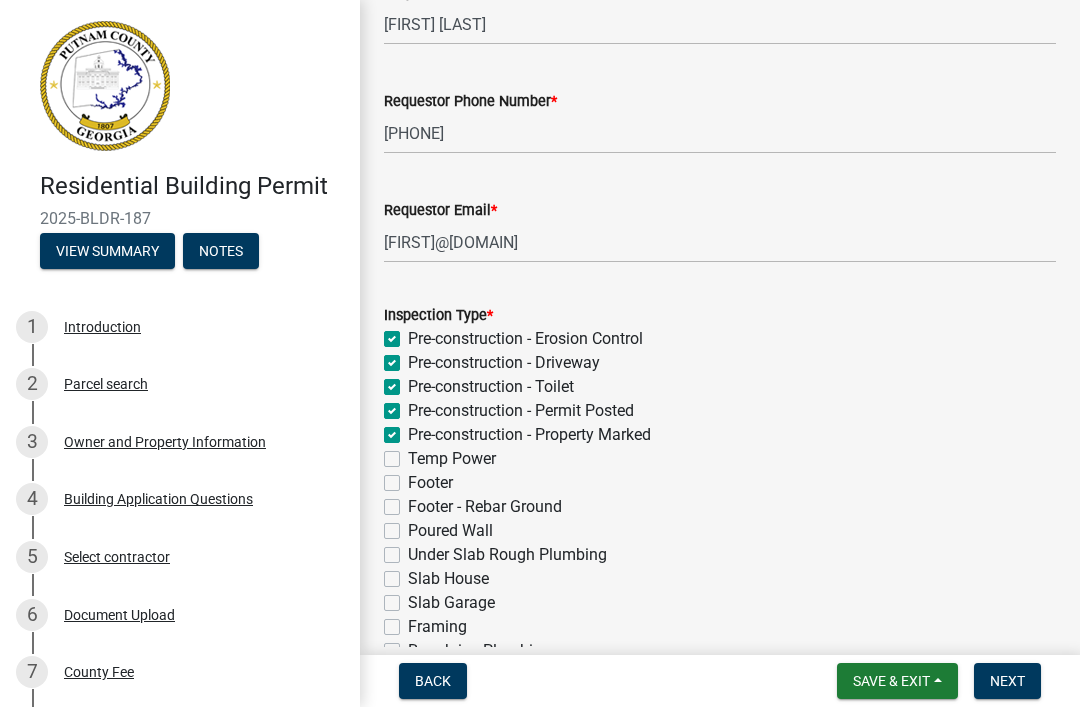 checkbox on "true" 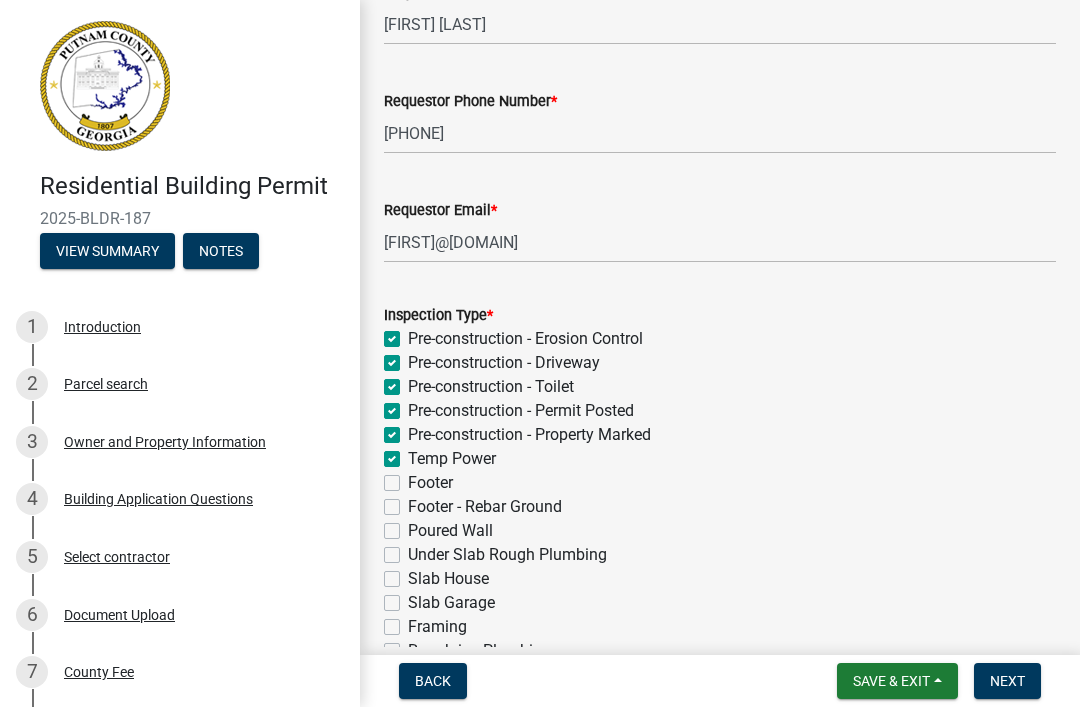 checkbox on "true" 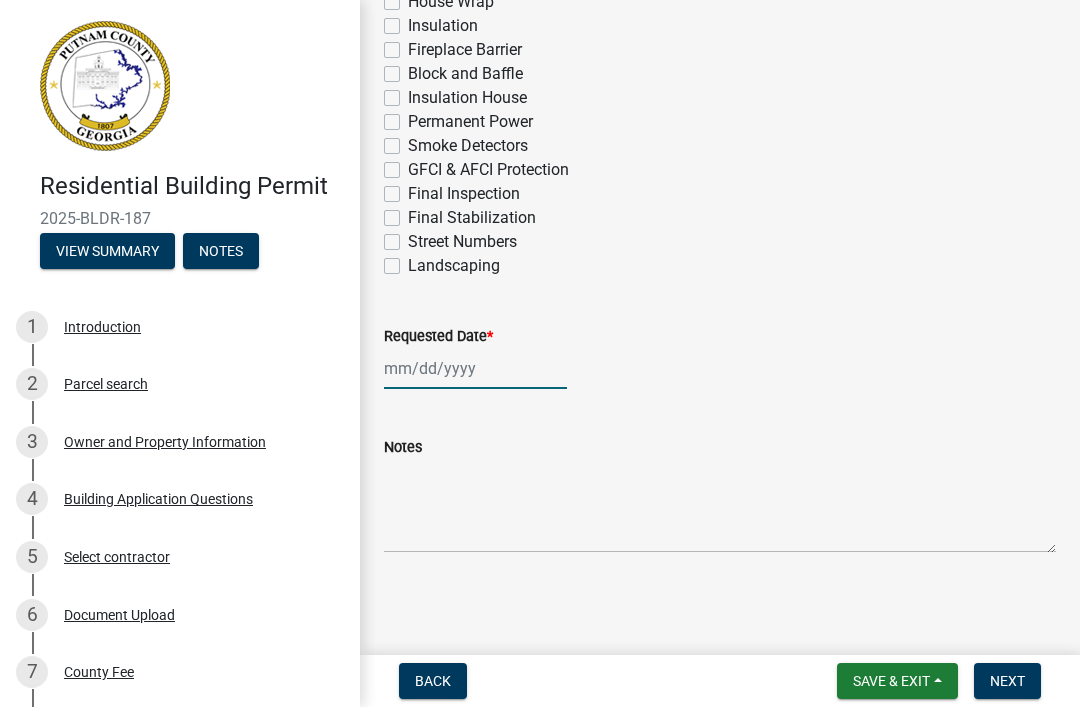 click 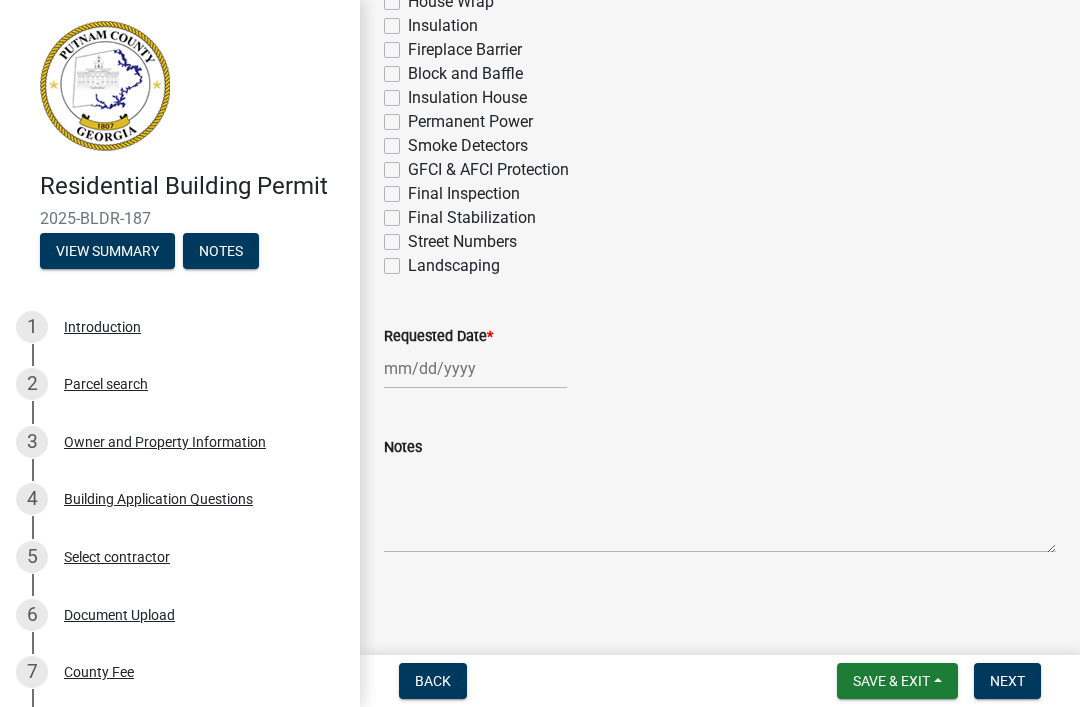 select on "8" 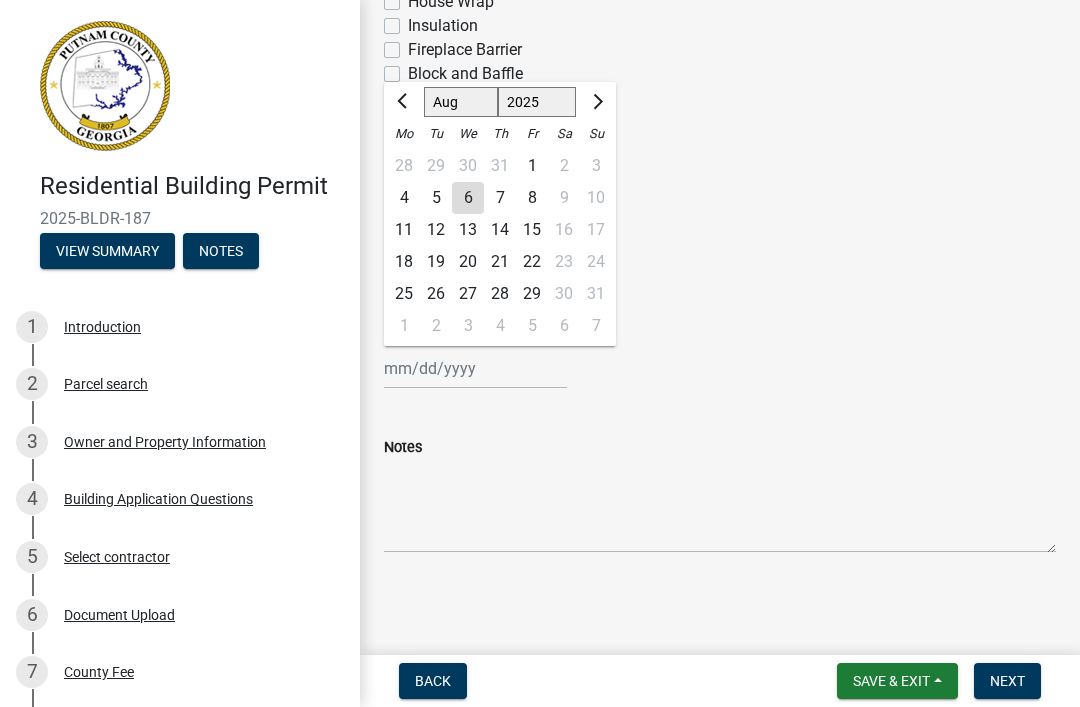 click on "8" 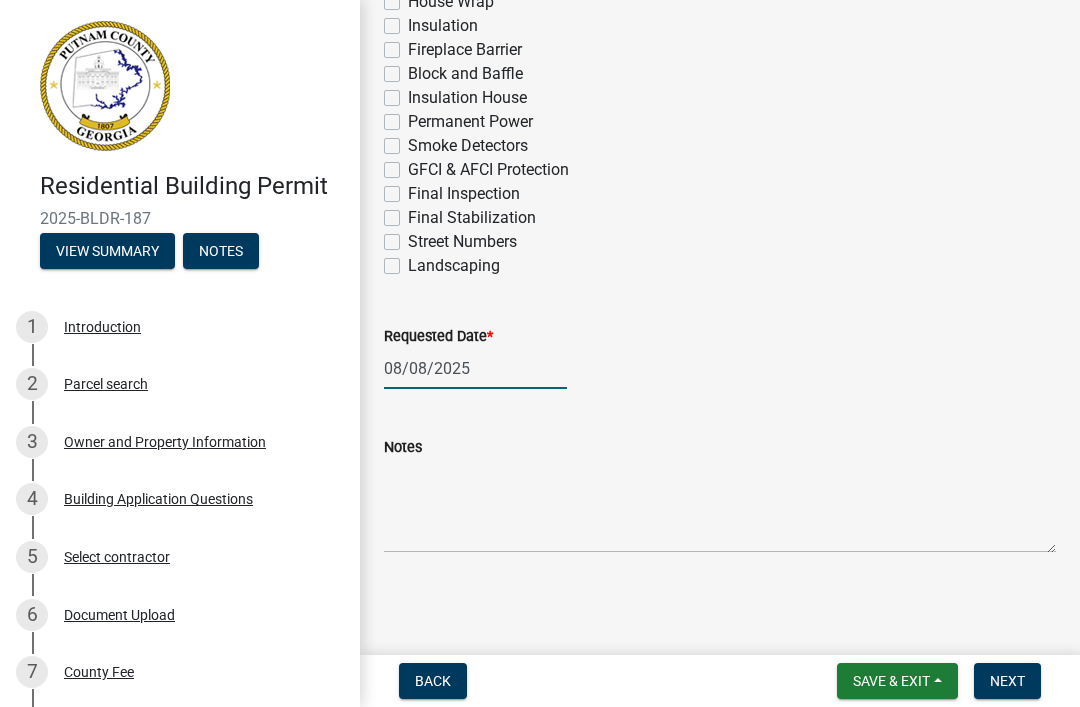 click on "08/08/2025" 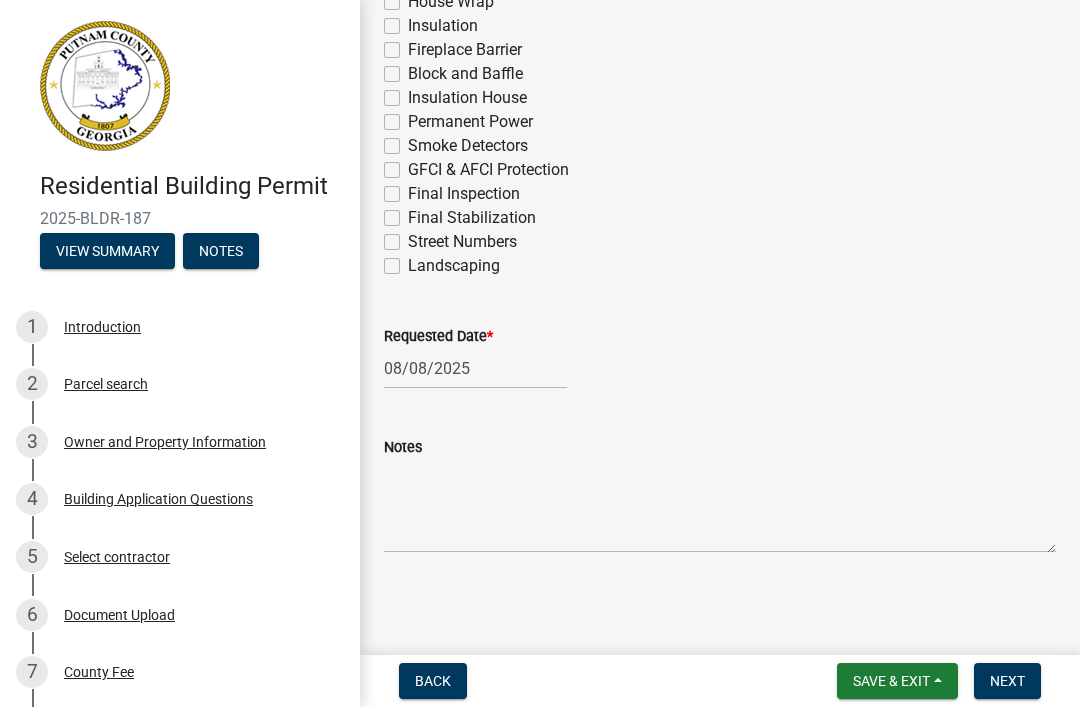 select on "8" 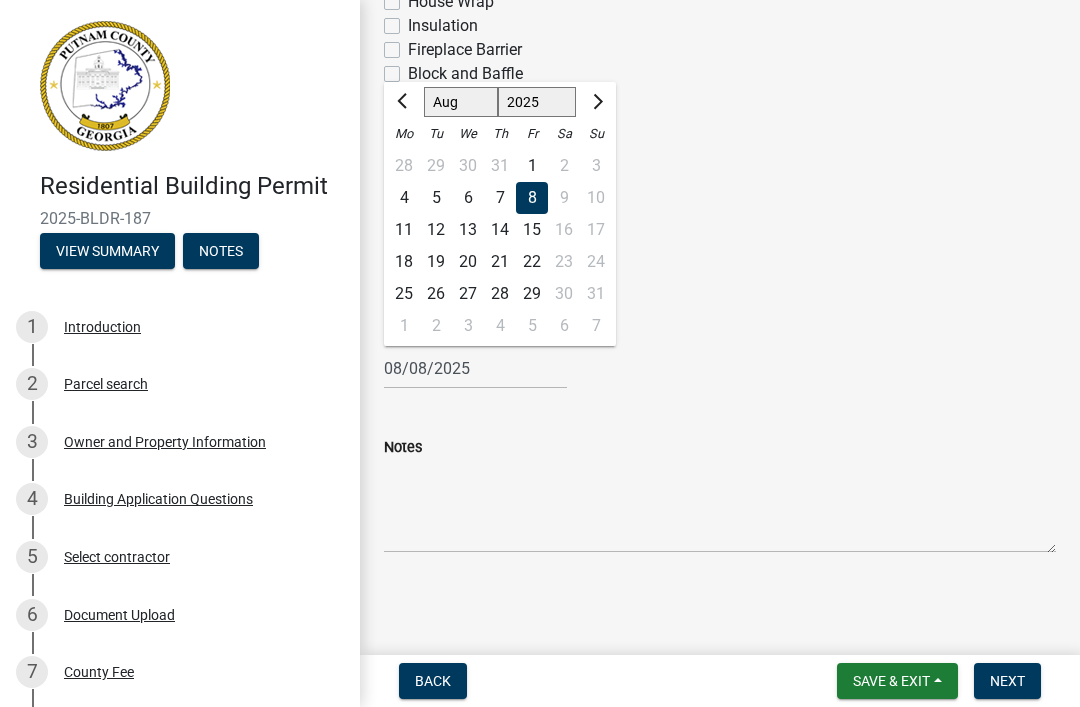 click on "7" 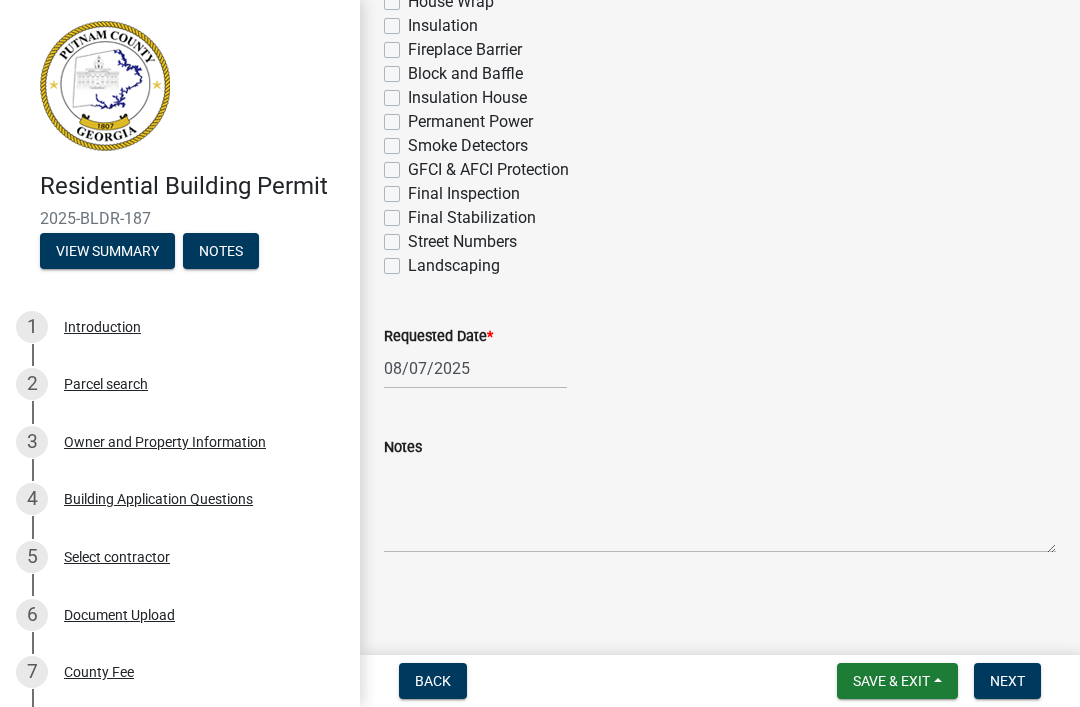 click on "Next" at bounding box center (1007, 681) 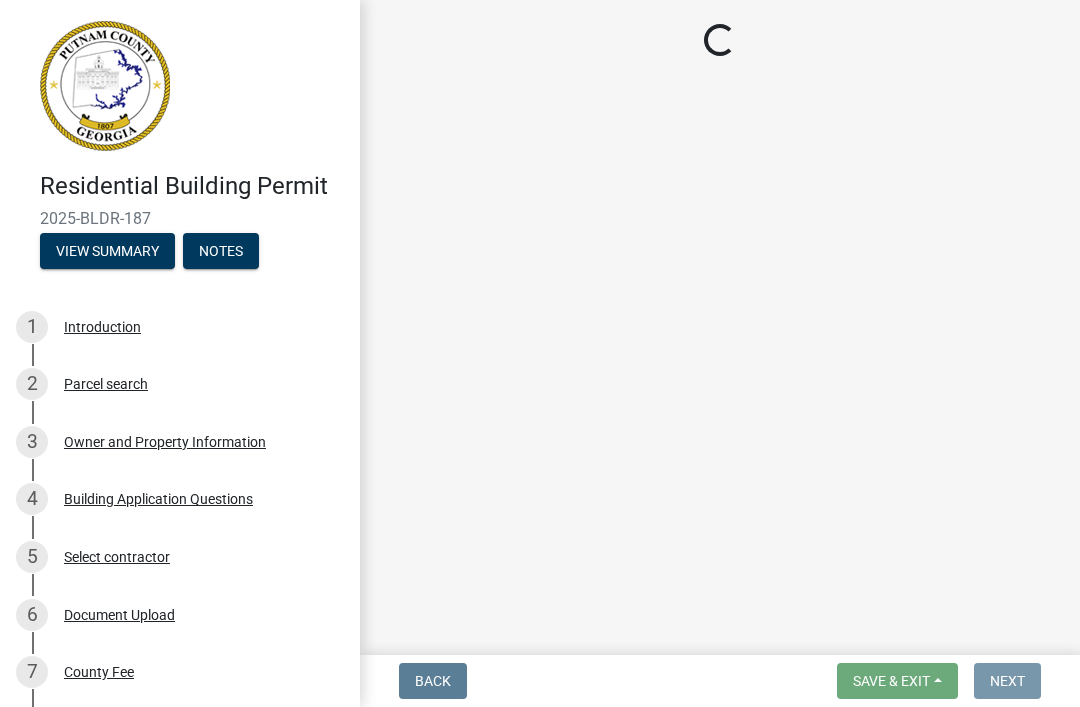 scroll, scrollTop: 0, scrollLeft: 0, axis: both 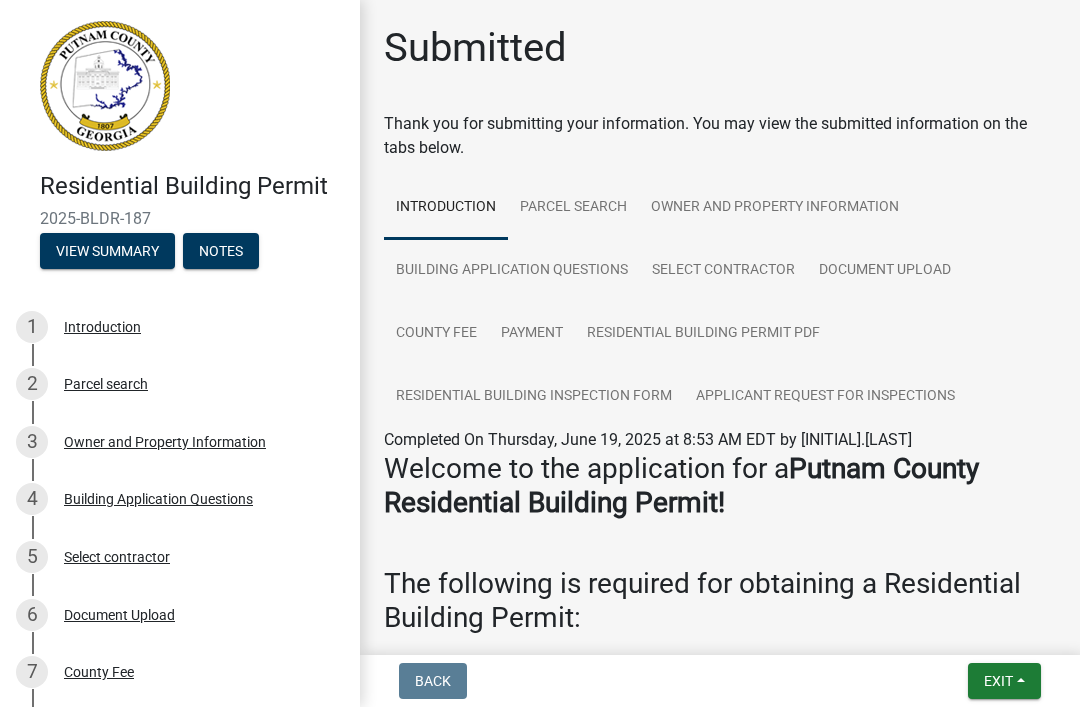 click on "Exit" at bounding box center (1004, 681) 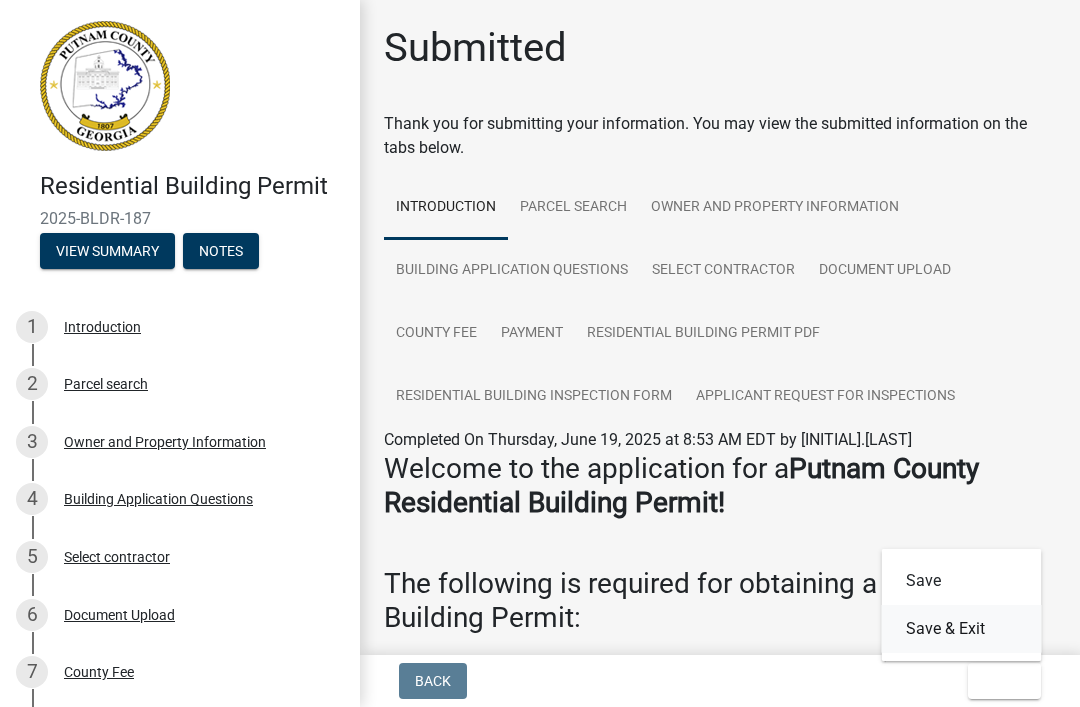click on "Save & Exit" at bounding box center [962, 629] 